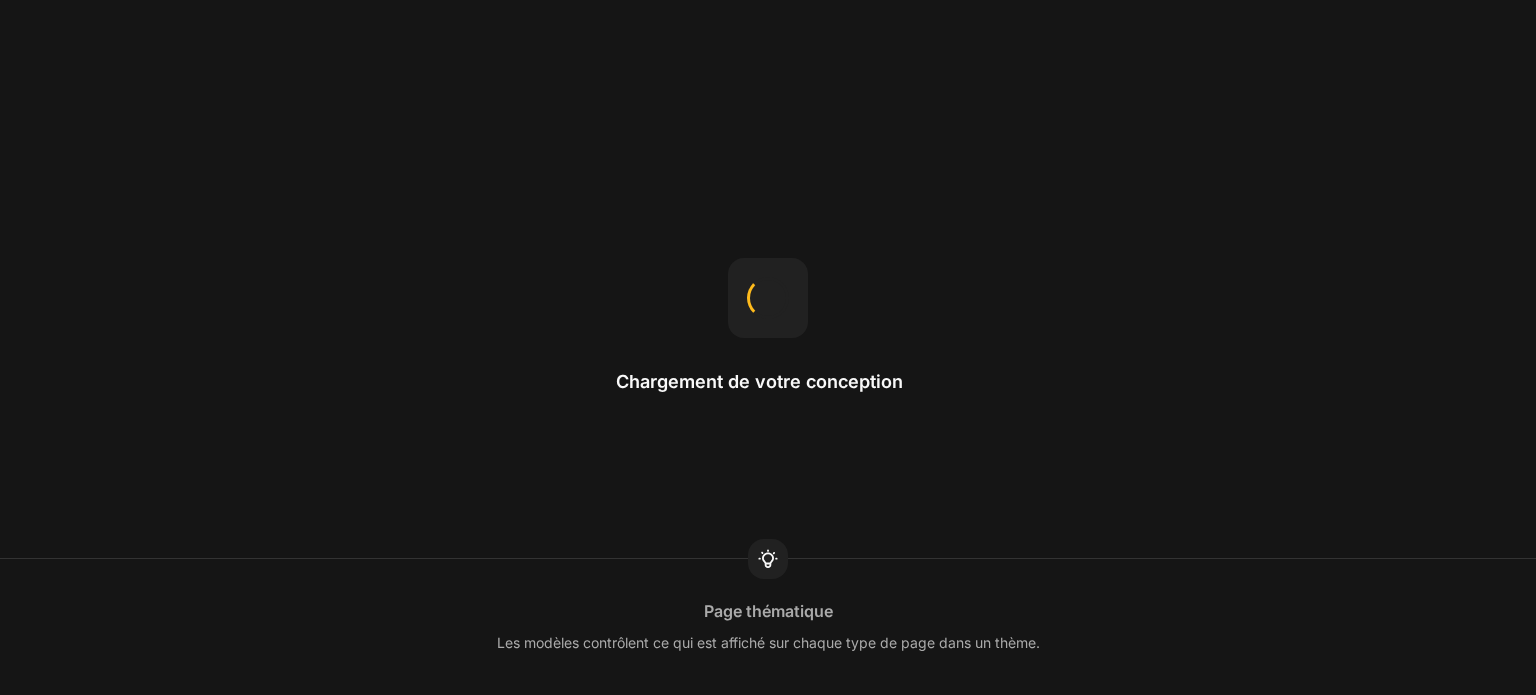 scroll, scrollTop: 0, scrollLeft: 0, axis: both 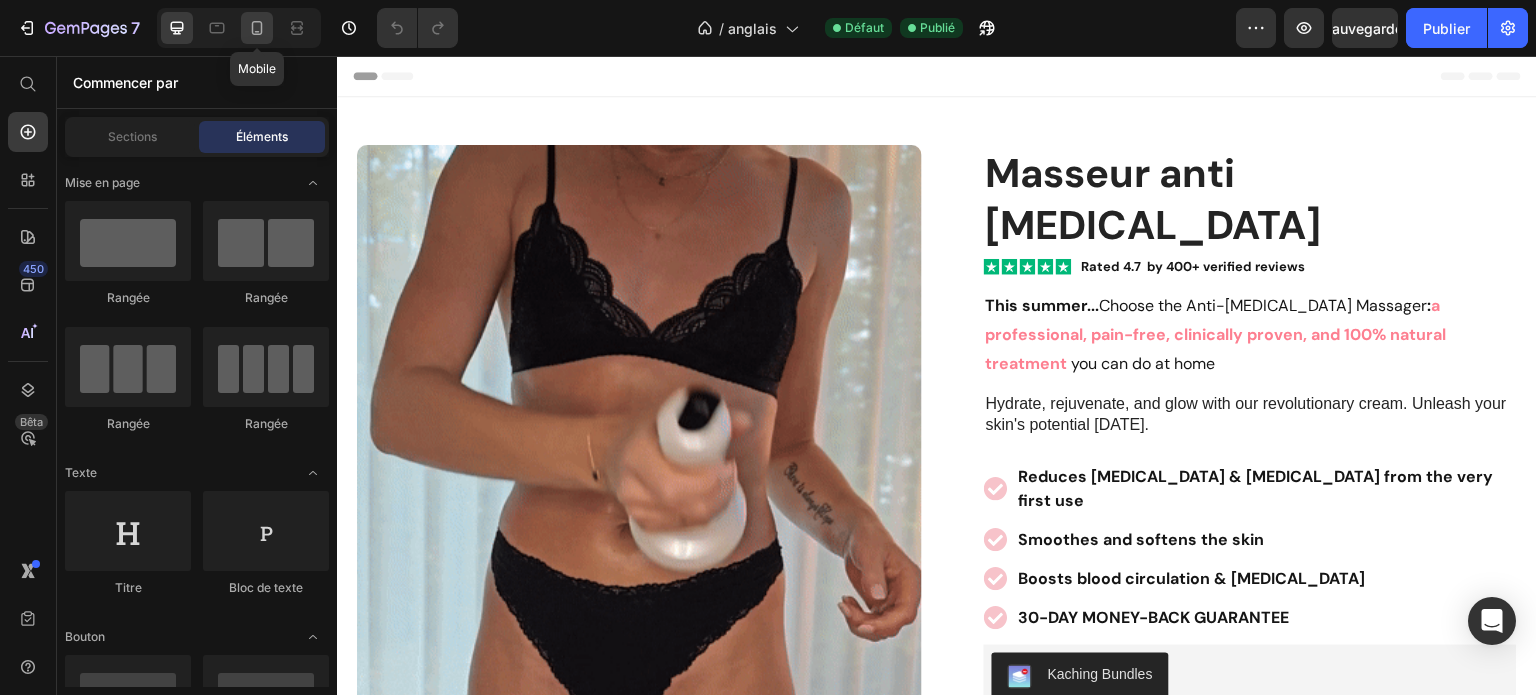 click 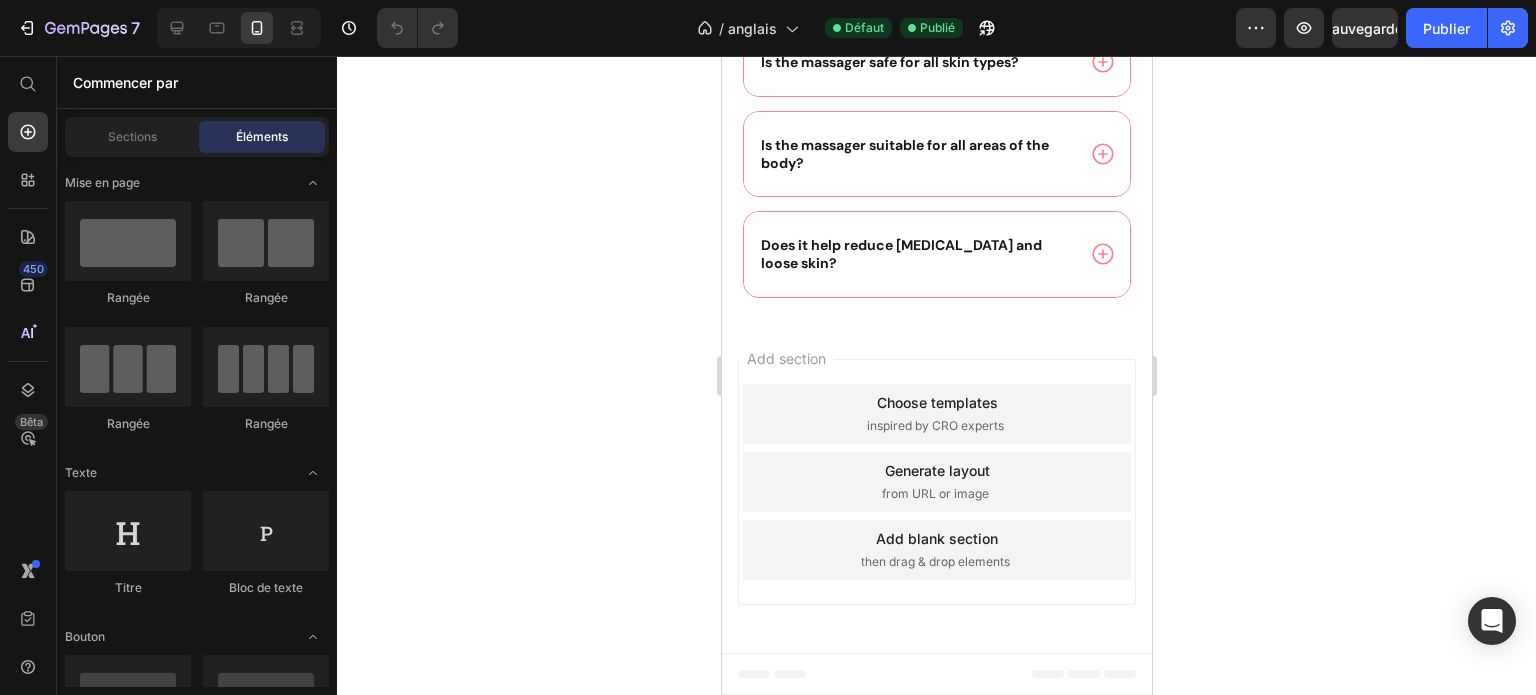 scroll, scrollTop: 6586, scrollLeft: 0, axis: vertical 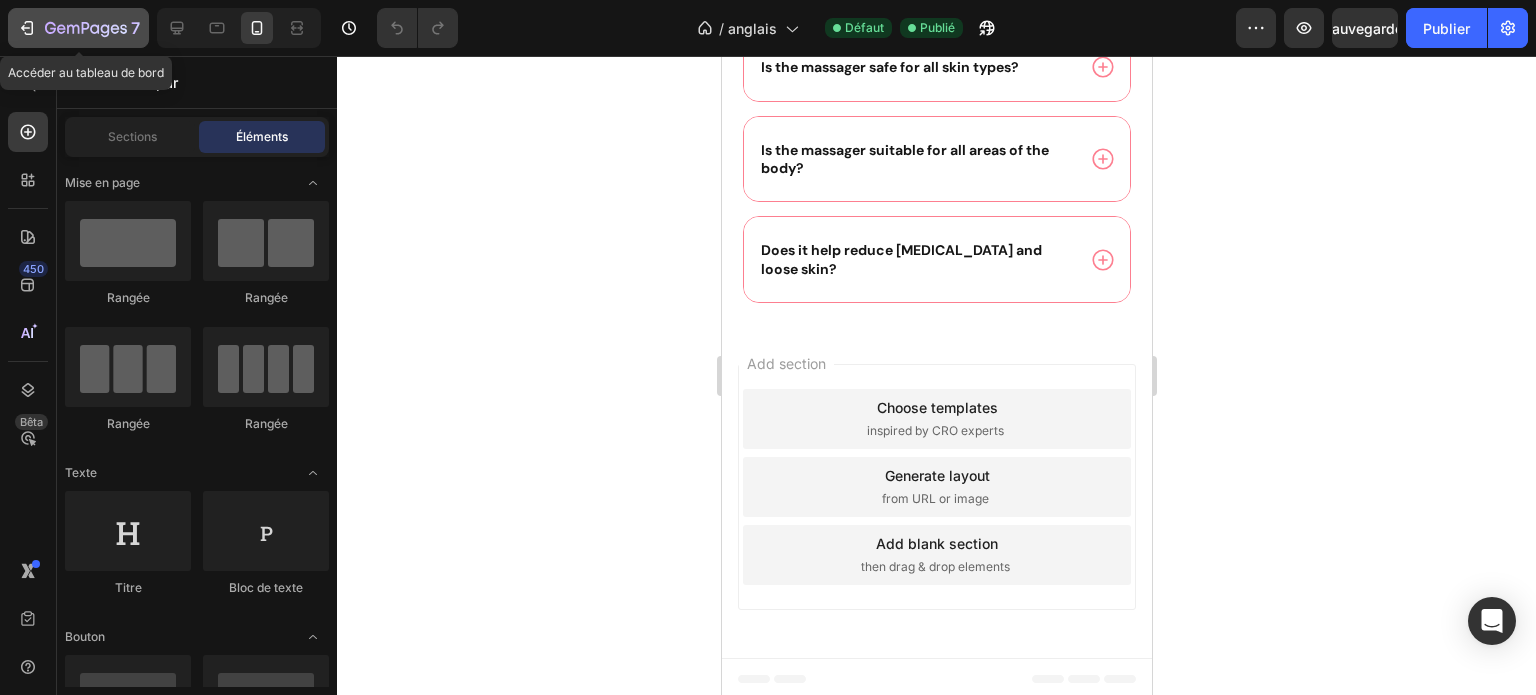 click 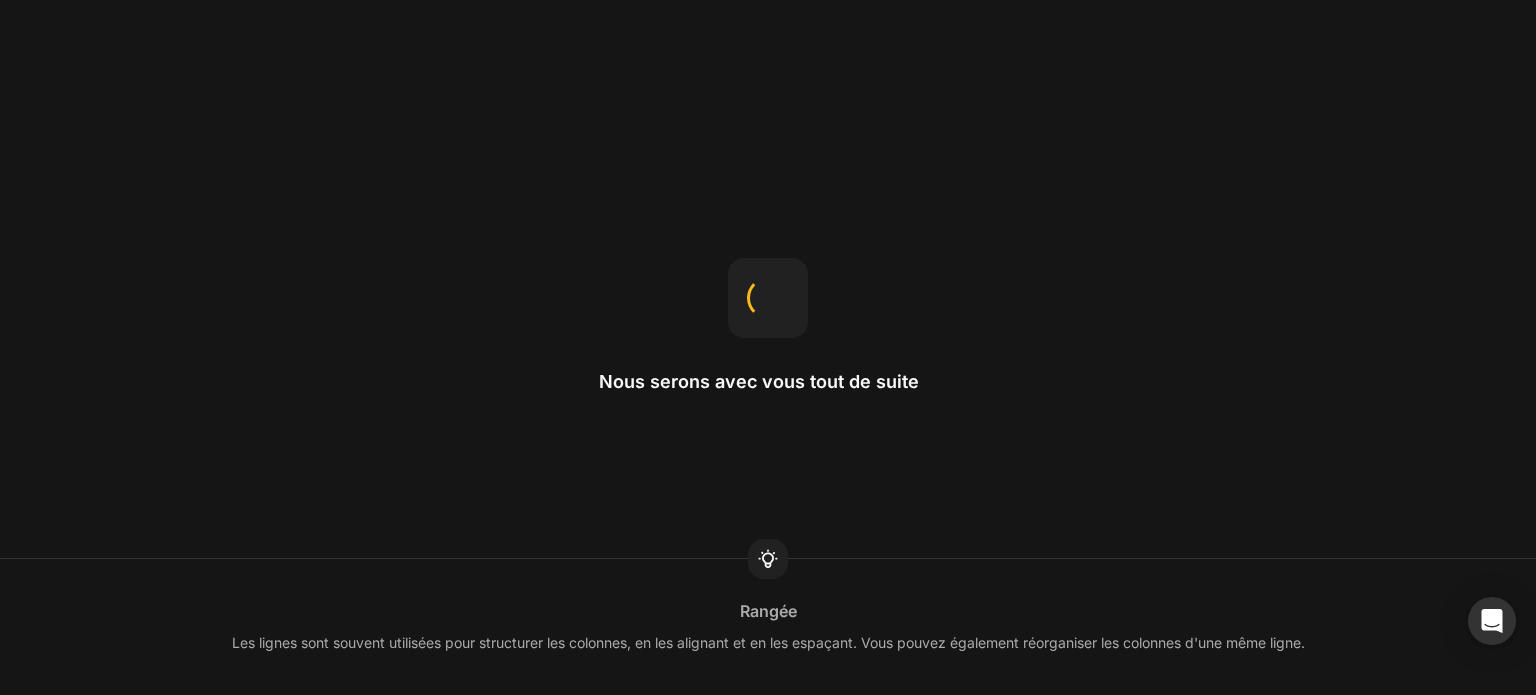 scroll, scrollTop: 0, scrollLeft: 0, axis: both 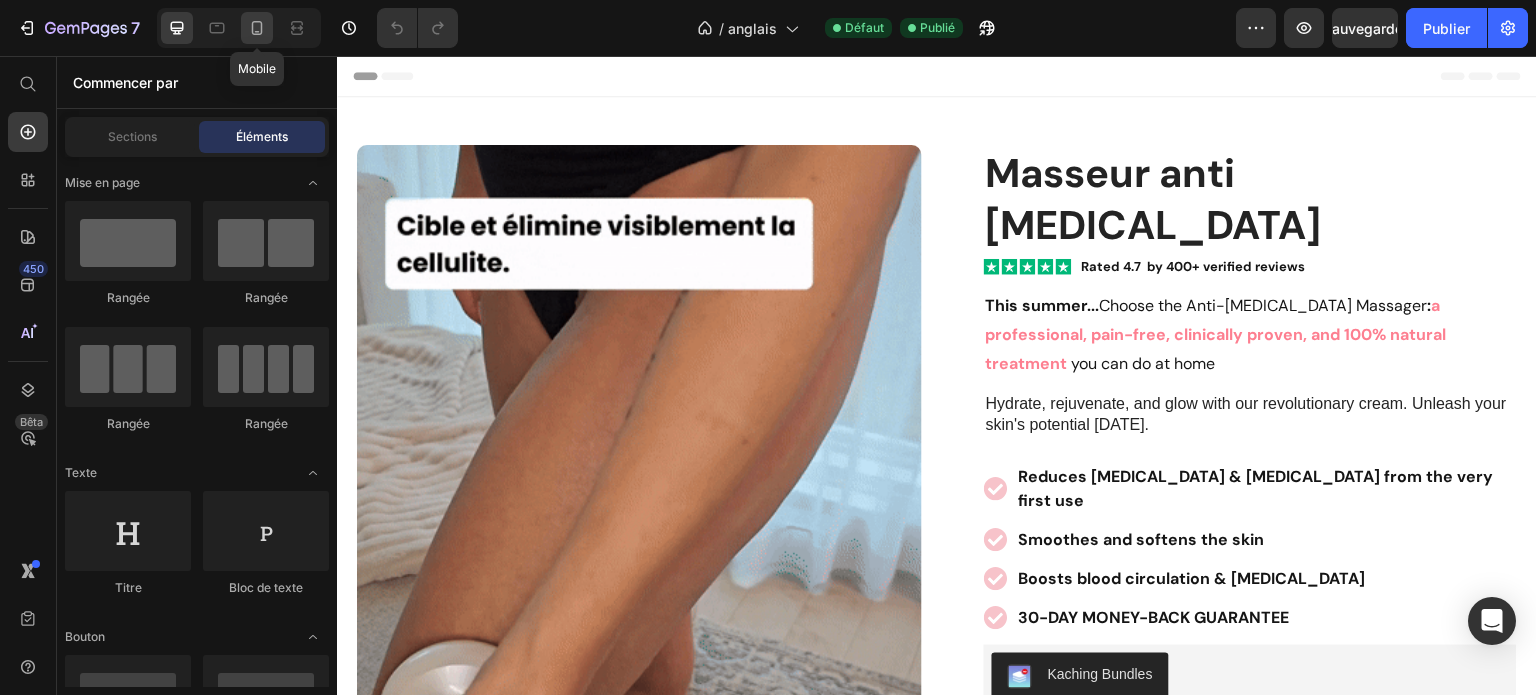 click 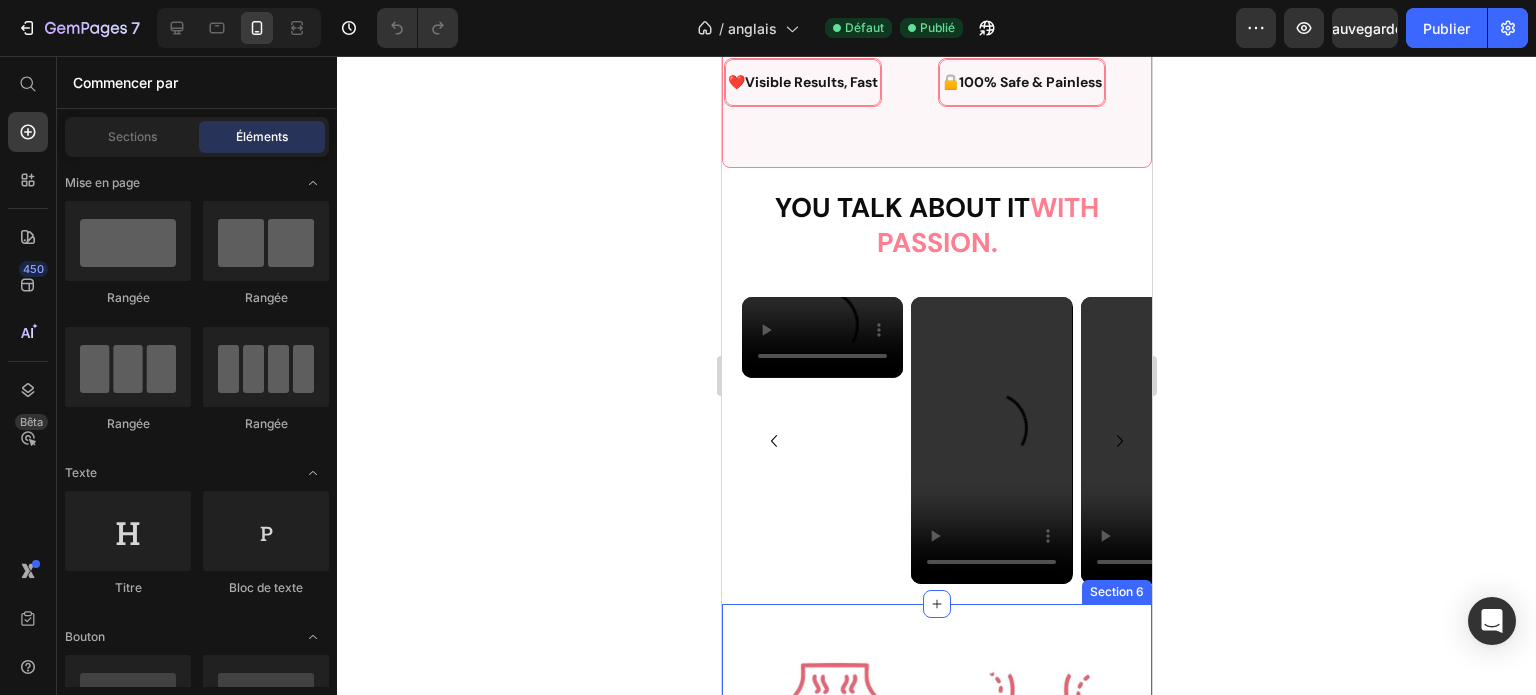 scroll, scrollTop: 3652, scrollLeft: 0, axis: vertical 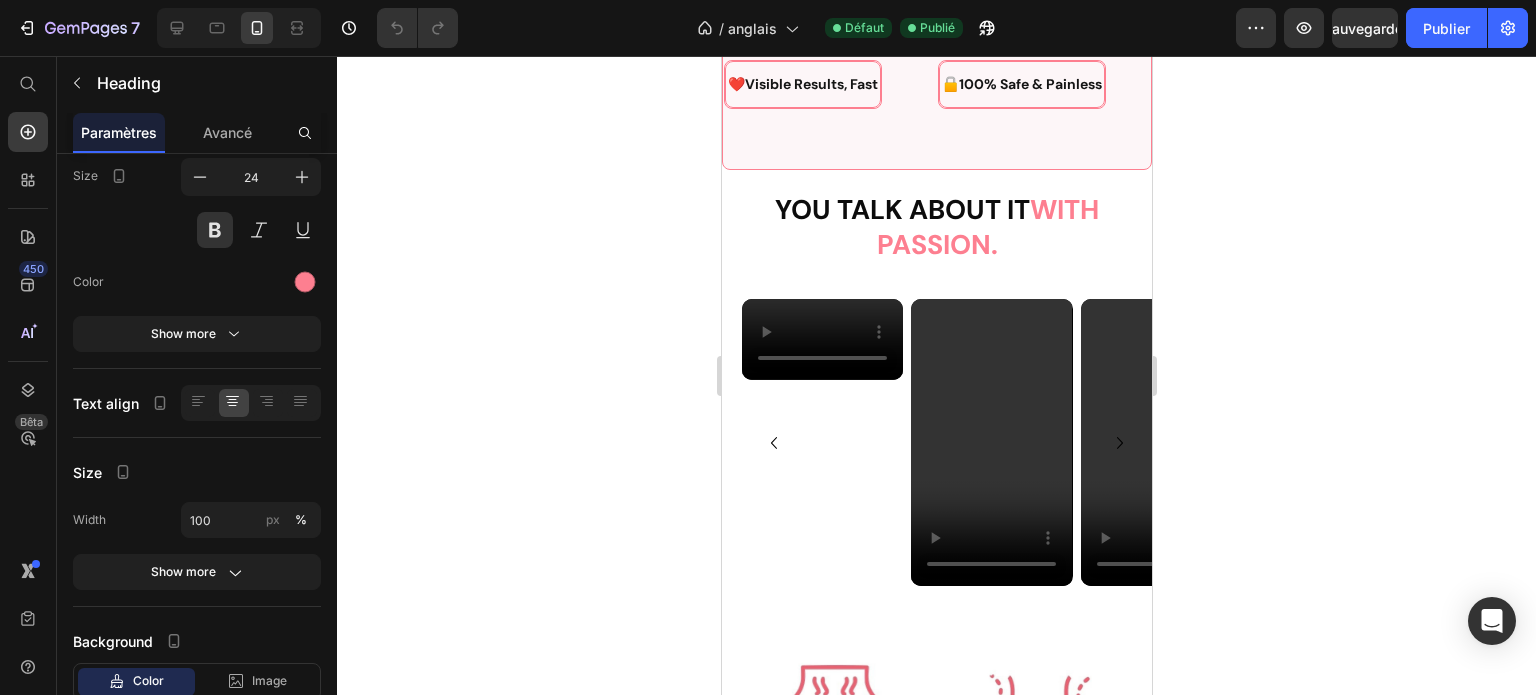 click on "in just 2 weeks" at bounding box center [1019, -240] 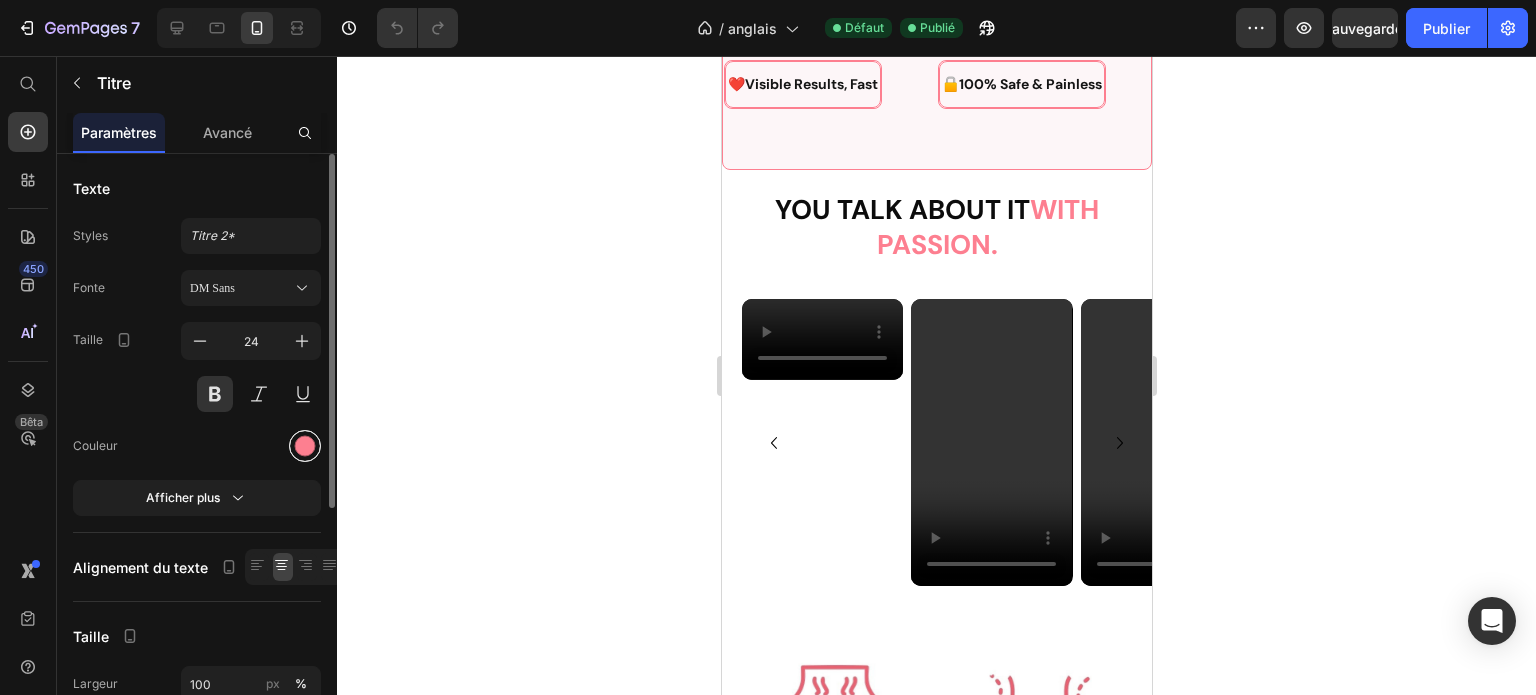 click at bounding box center (305, 446) 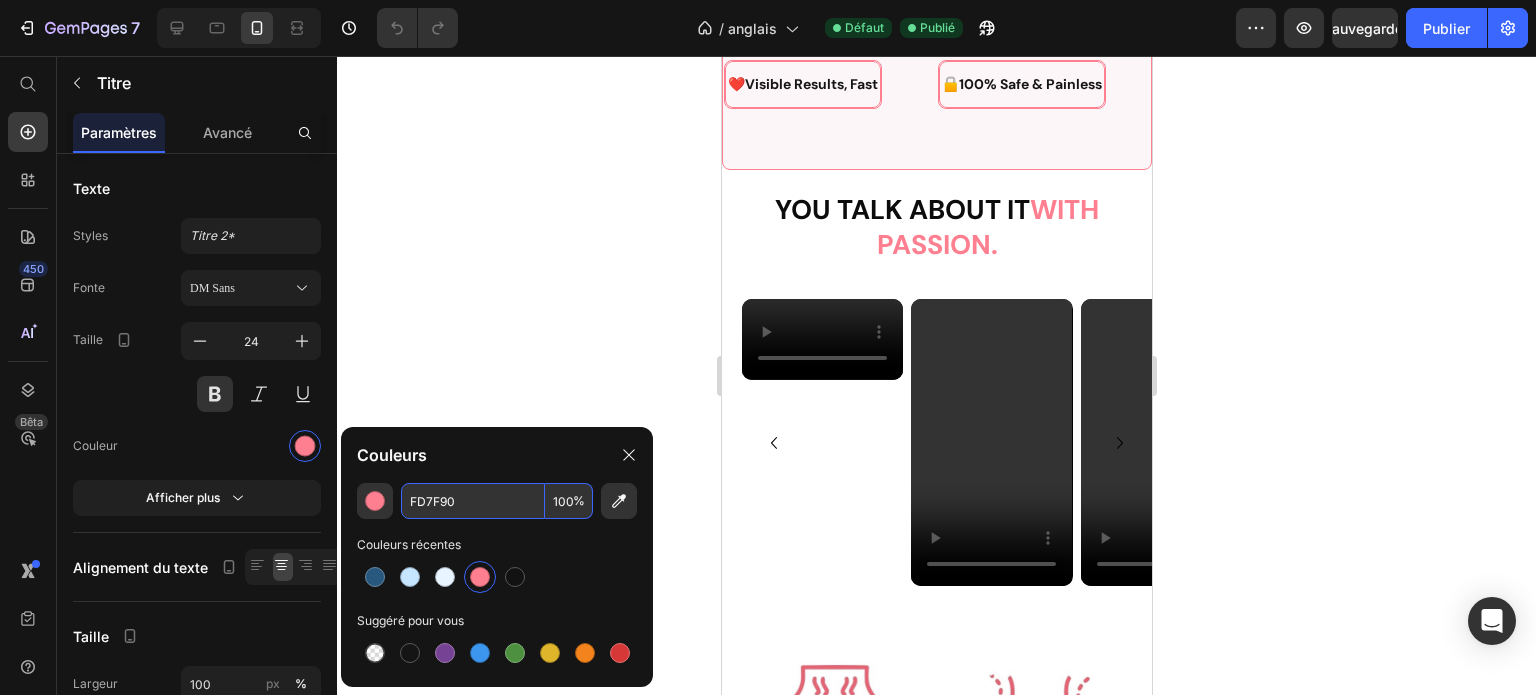 click on "FD7F90" at bounding box center [473, 501] 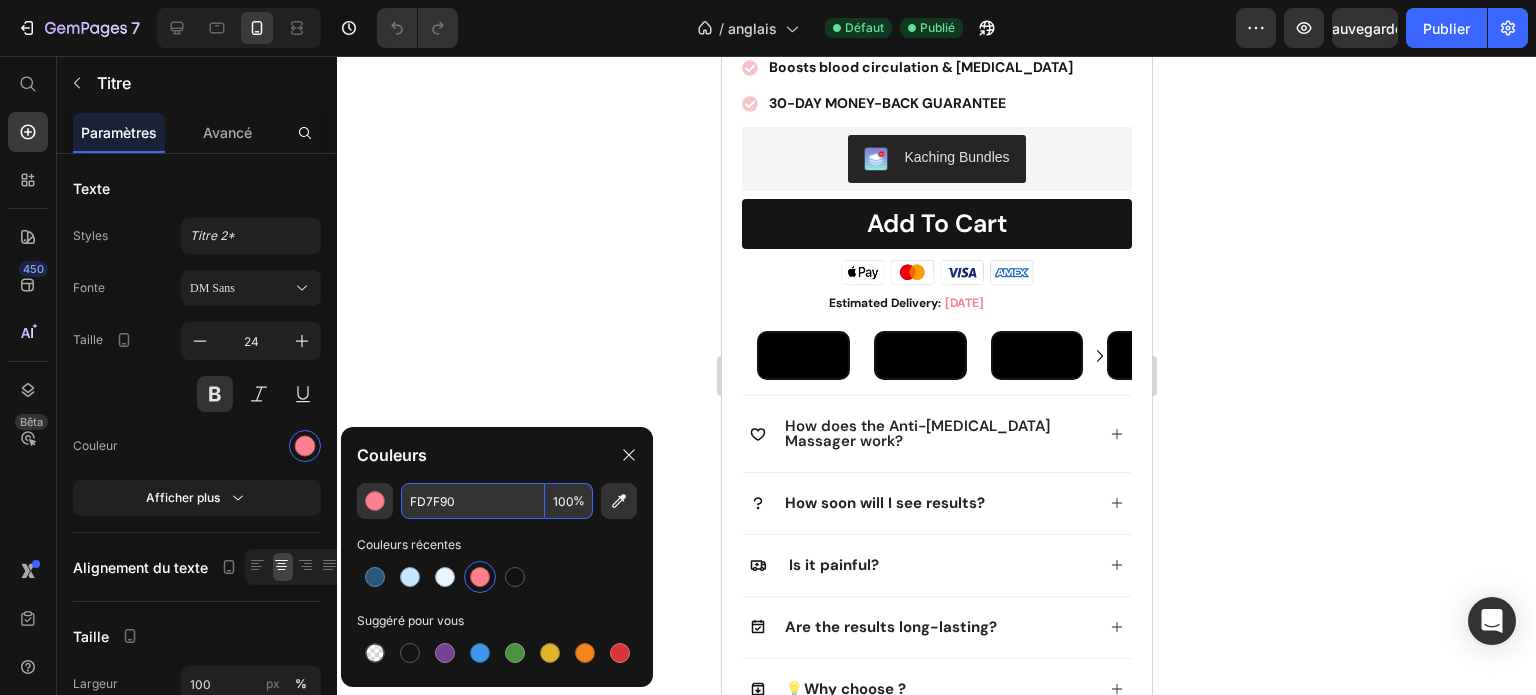 scroll, scrollTop: 799, scrollLeft: 0, axis: vertical 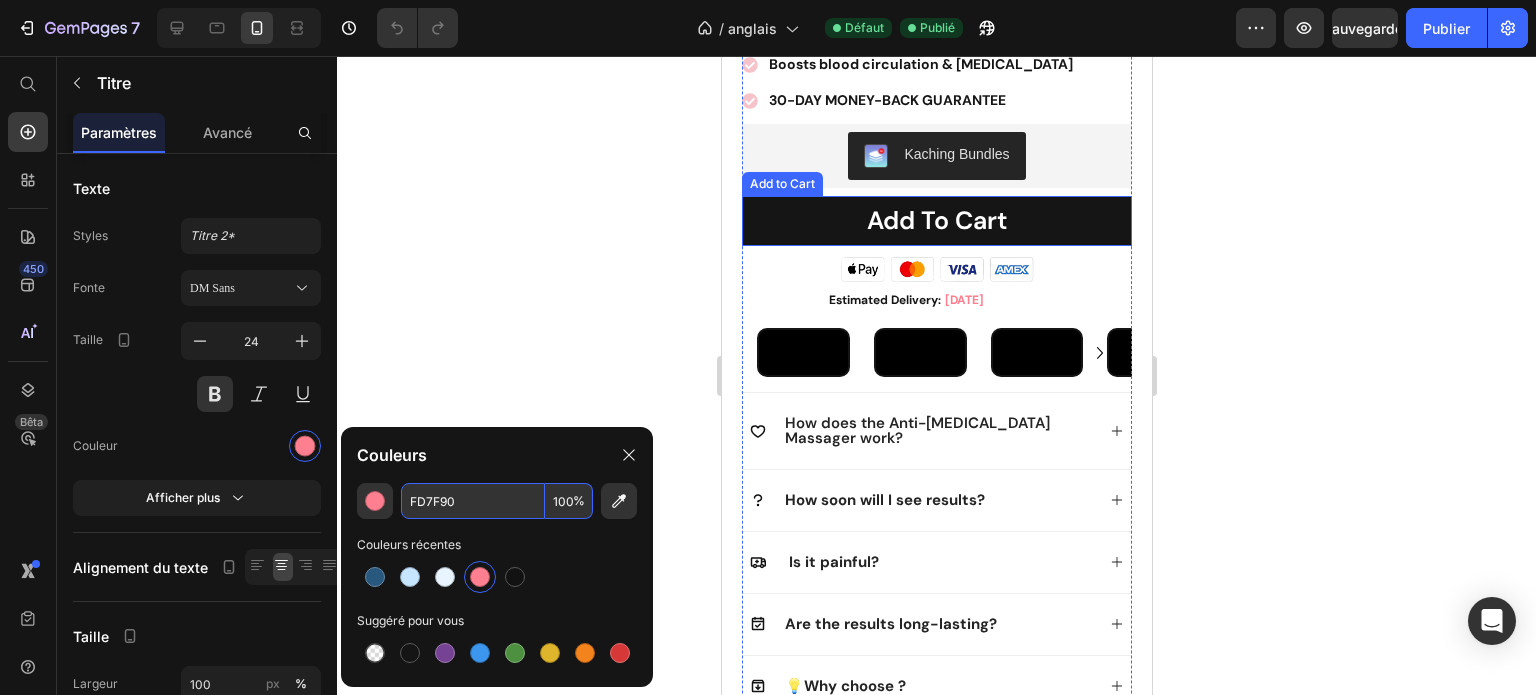 click on "add to cart" at bounding box center [936, 221] 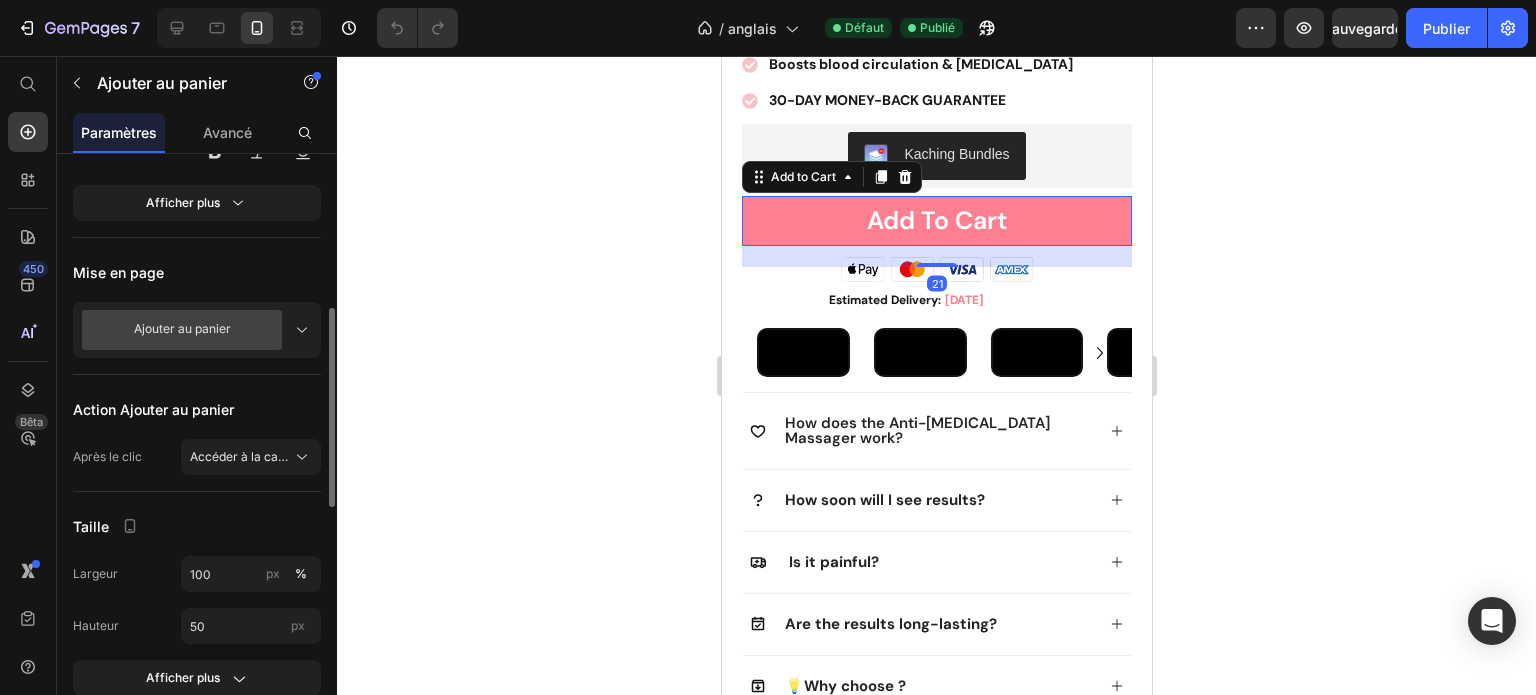 scroll, scrollTop: 548, scrollLeft: 0, axis: vertical 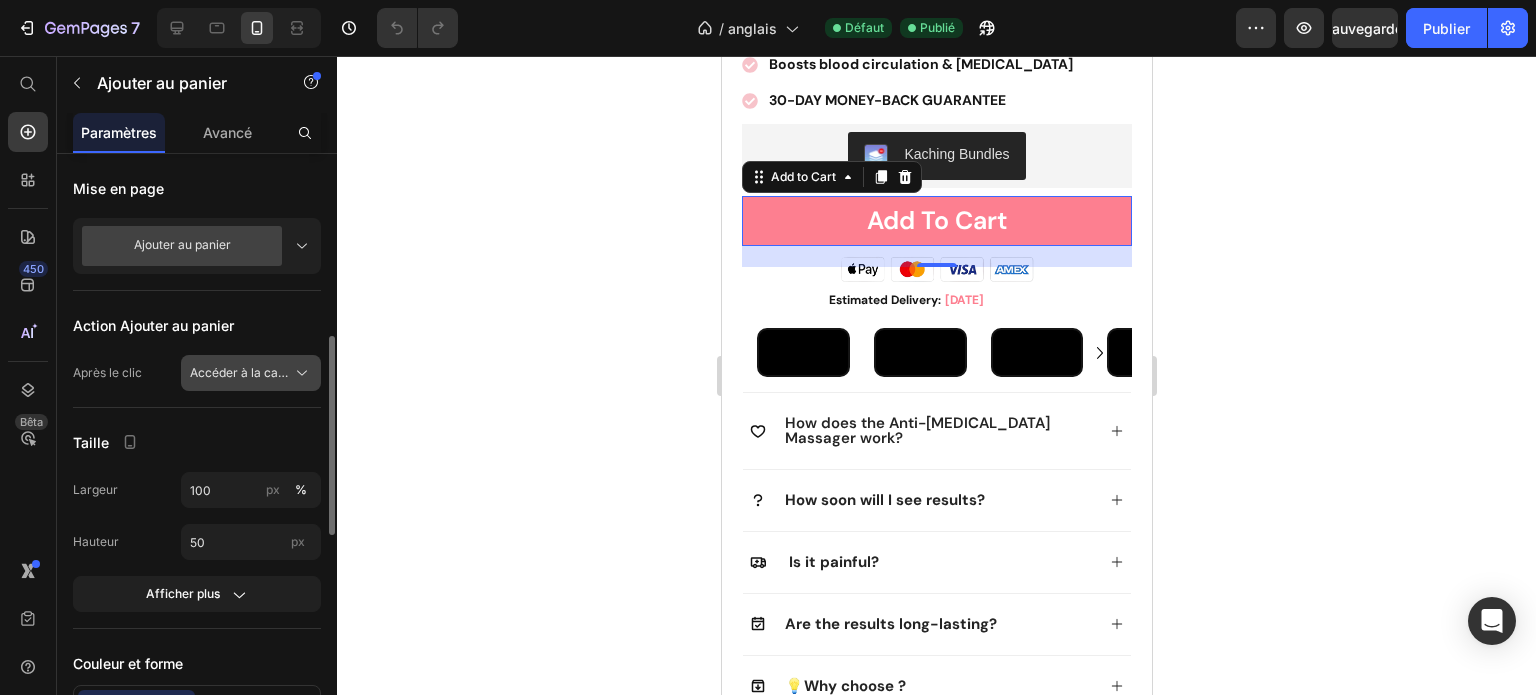 click 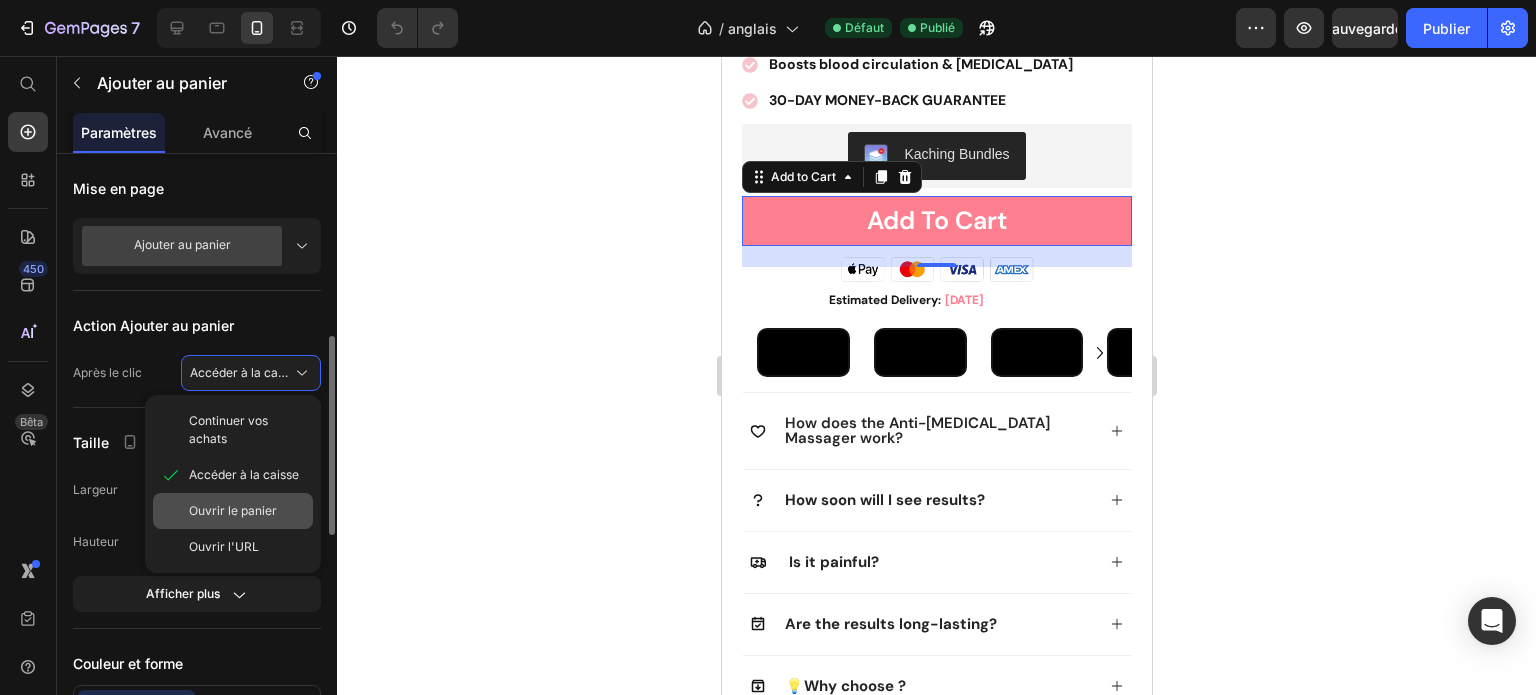 click on "Ouvrir le panier" at bounding box center (233, 510) 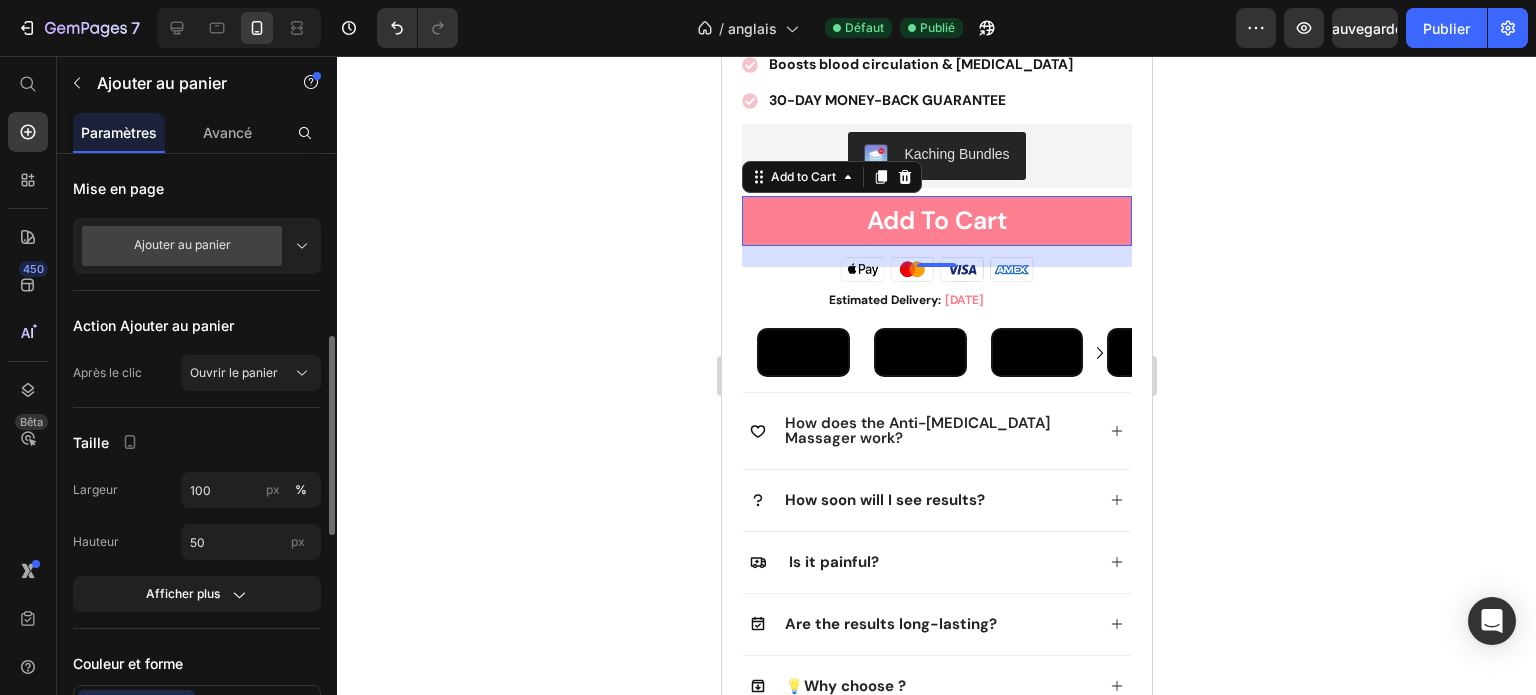 click 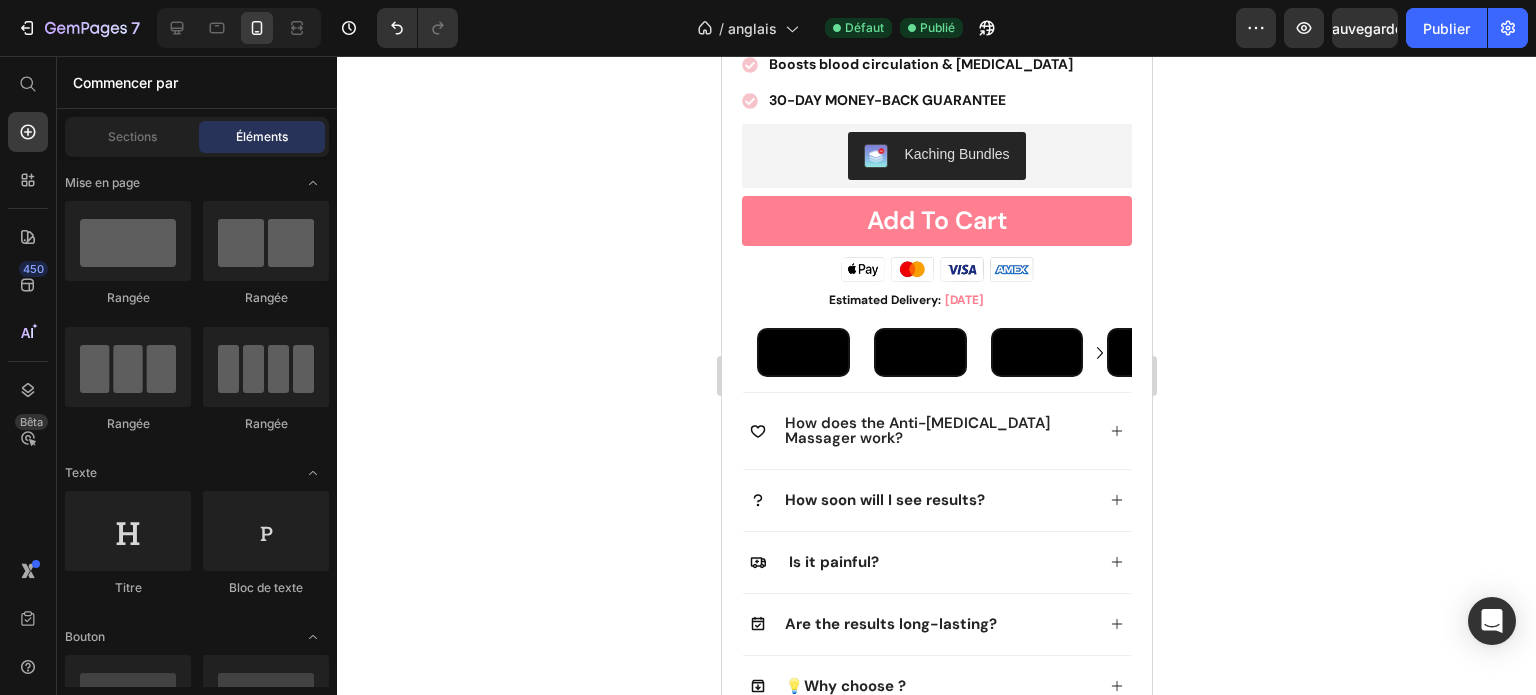 click 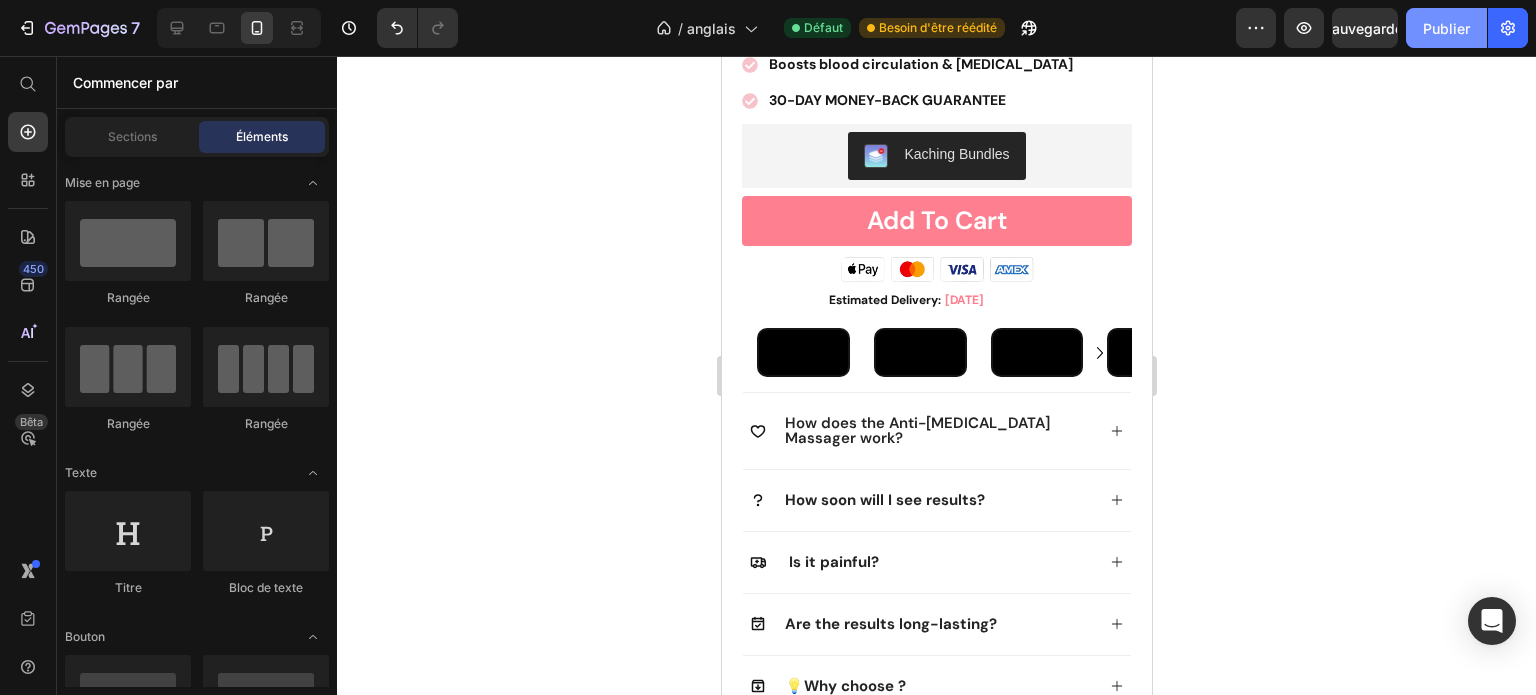 click on "Publier" at bounding box center [1446, 28] 